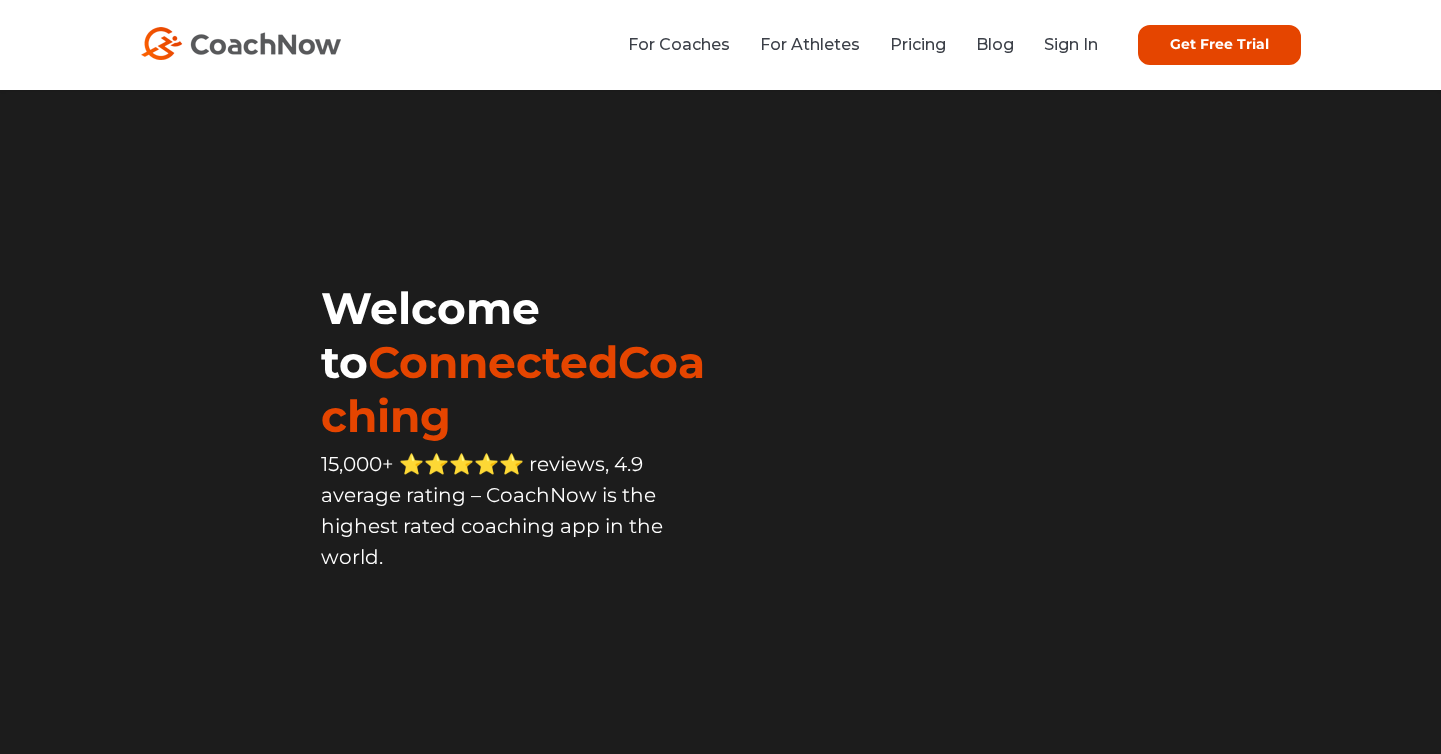scroll, scrollTop: 0, scrollLeft: 0, axis: both 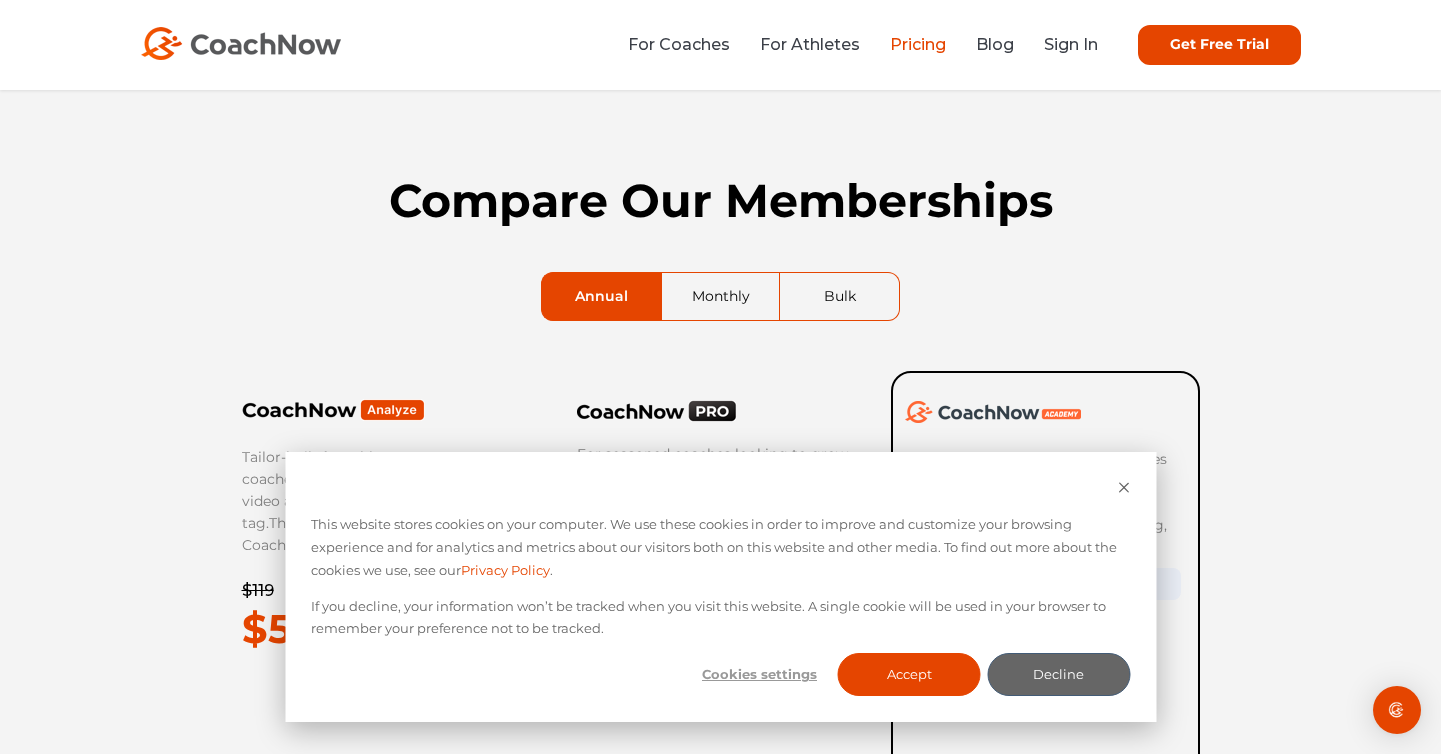 click on "Monthly" at bounding box center (721, 296) 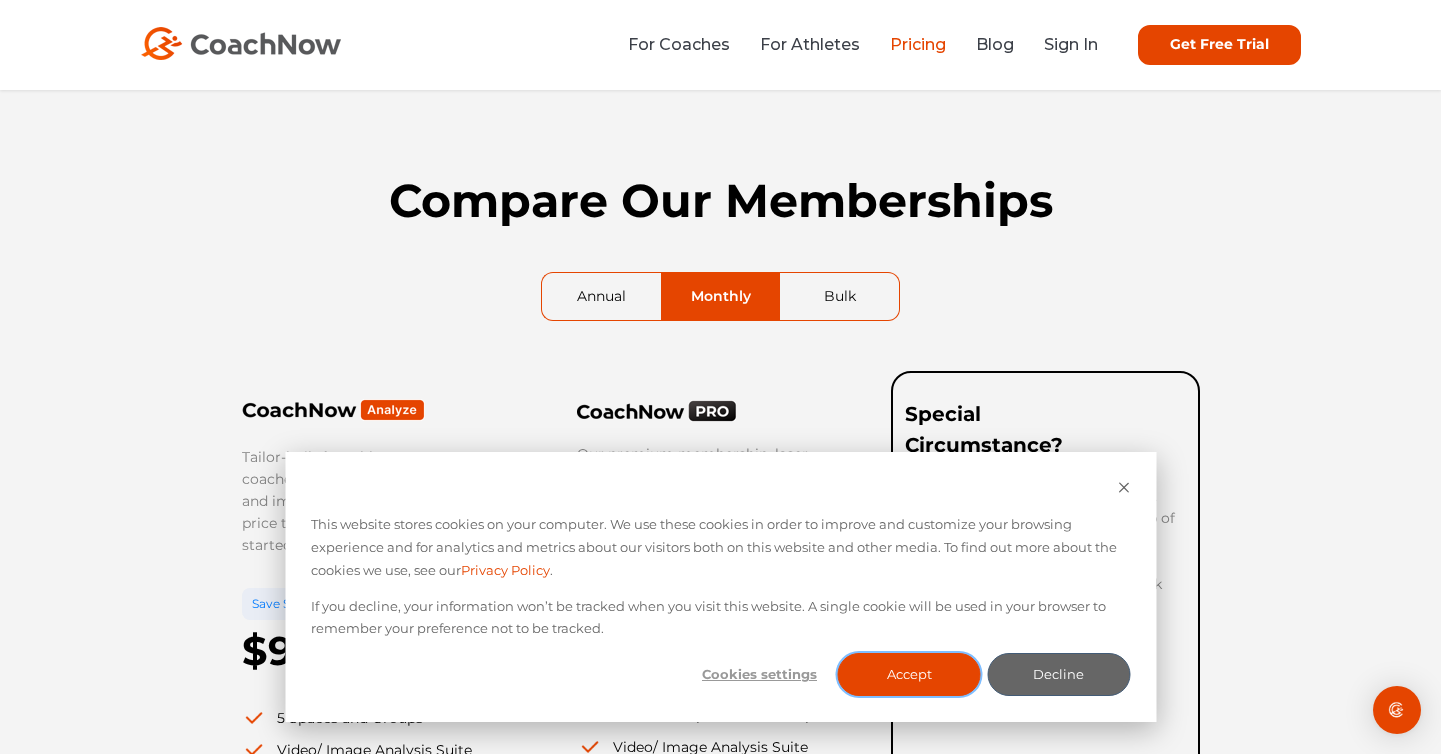 click on "Accept" at bounding box center (909, 674) 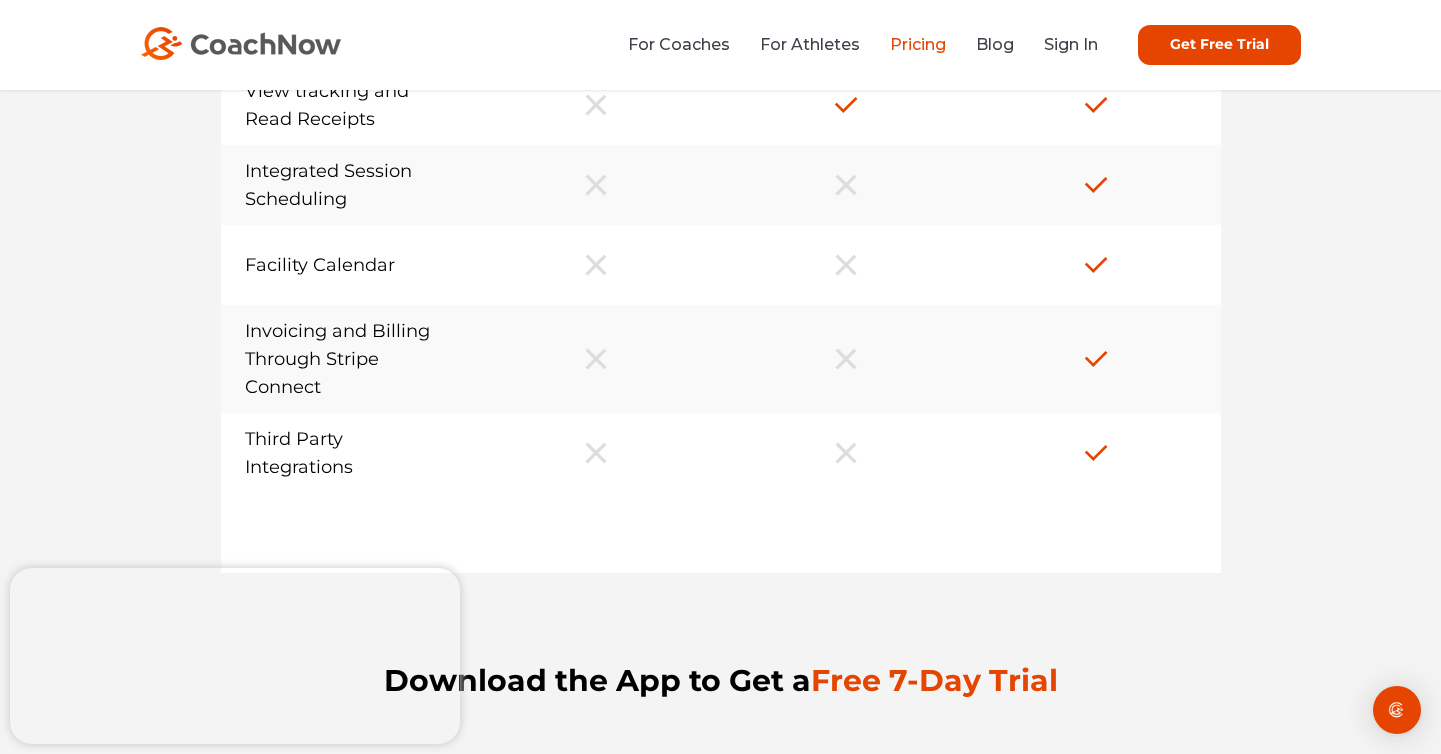 scroll, scrollTop: 2279, scrollLeft: 0, axis: vertical 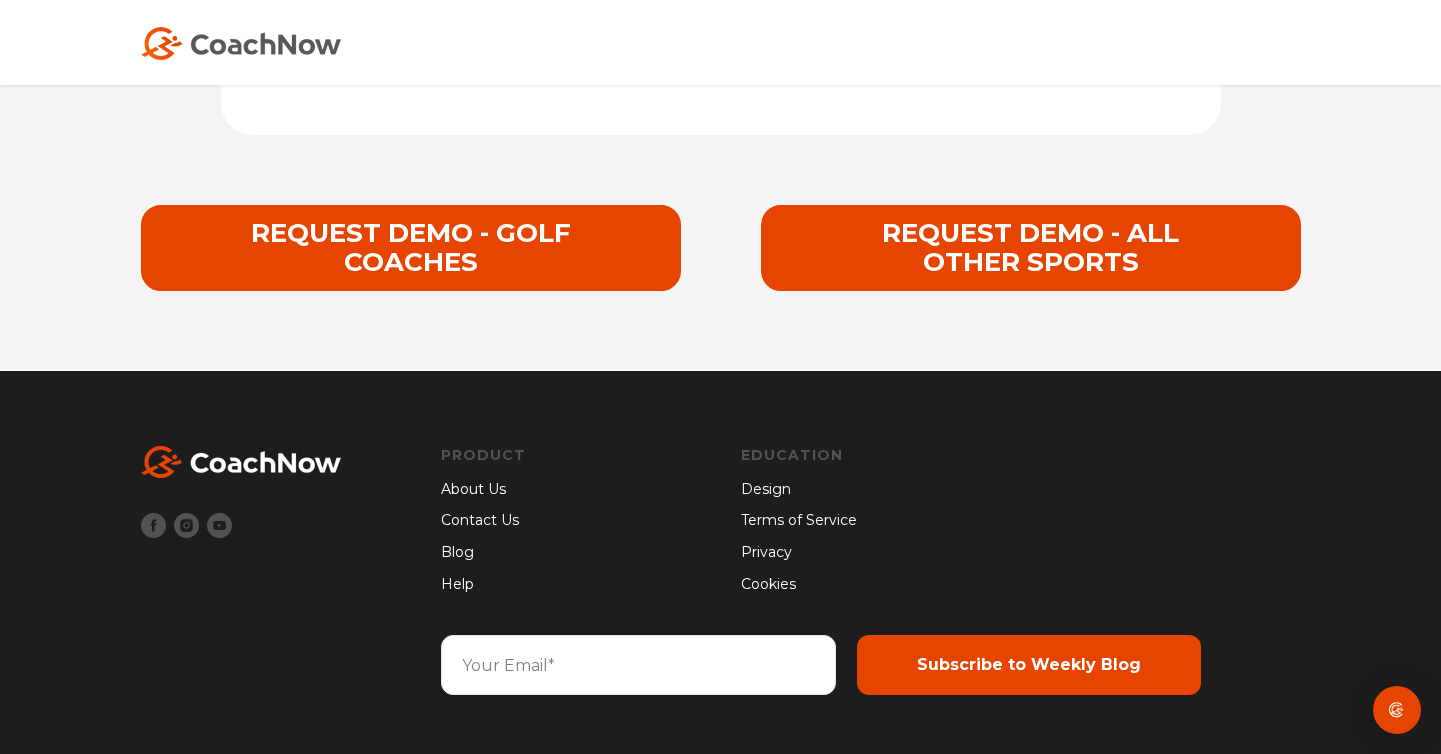 click on "REQUEST DEMO - ALL OTHER SPORTS" at bounding box center [1031, 248] 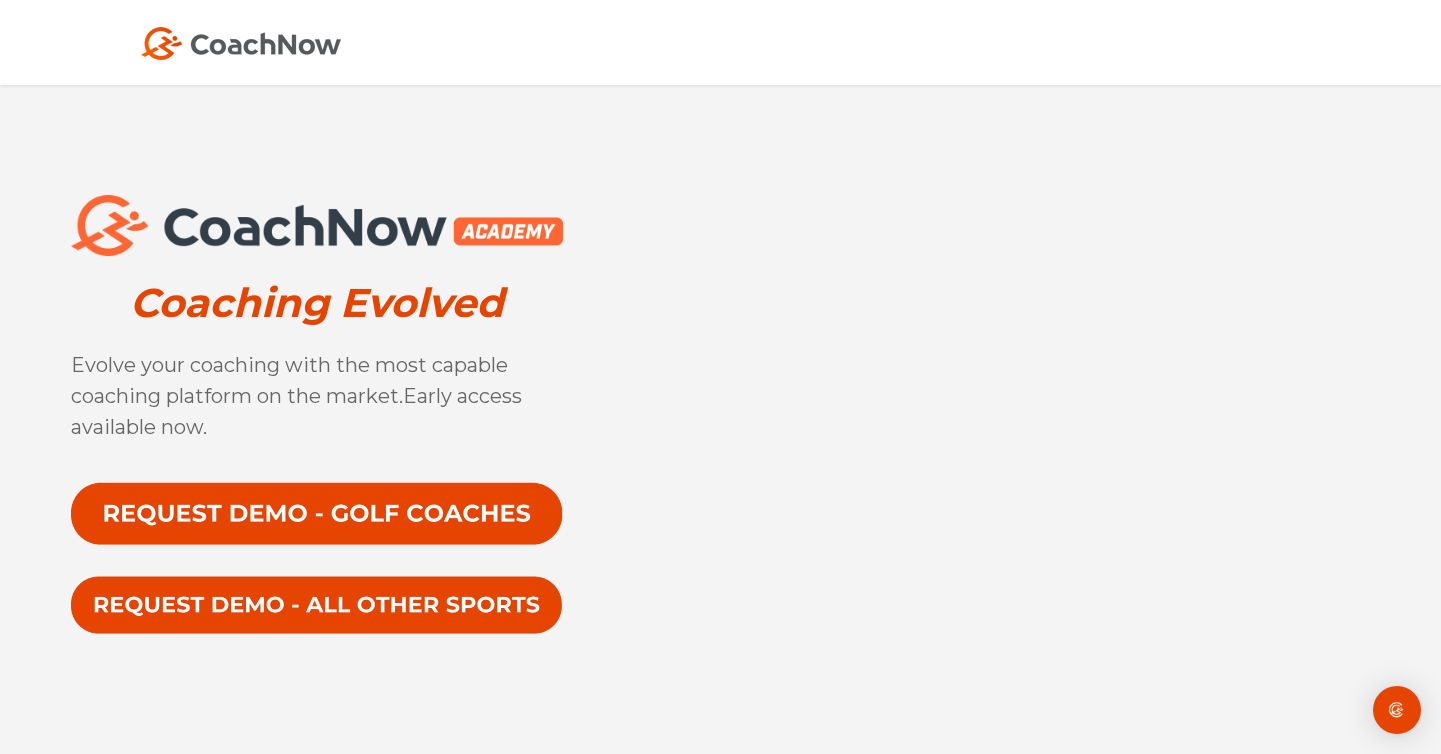 scroll, scrollTop: 0, scrollLeft: 0, axis: both 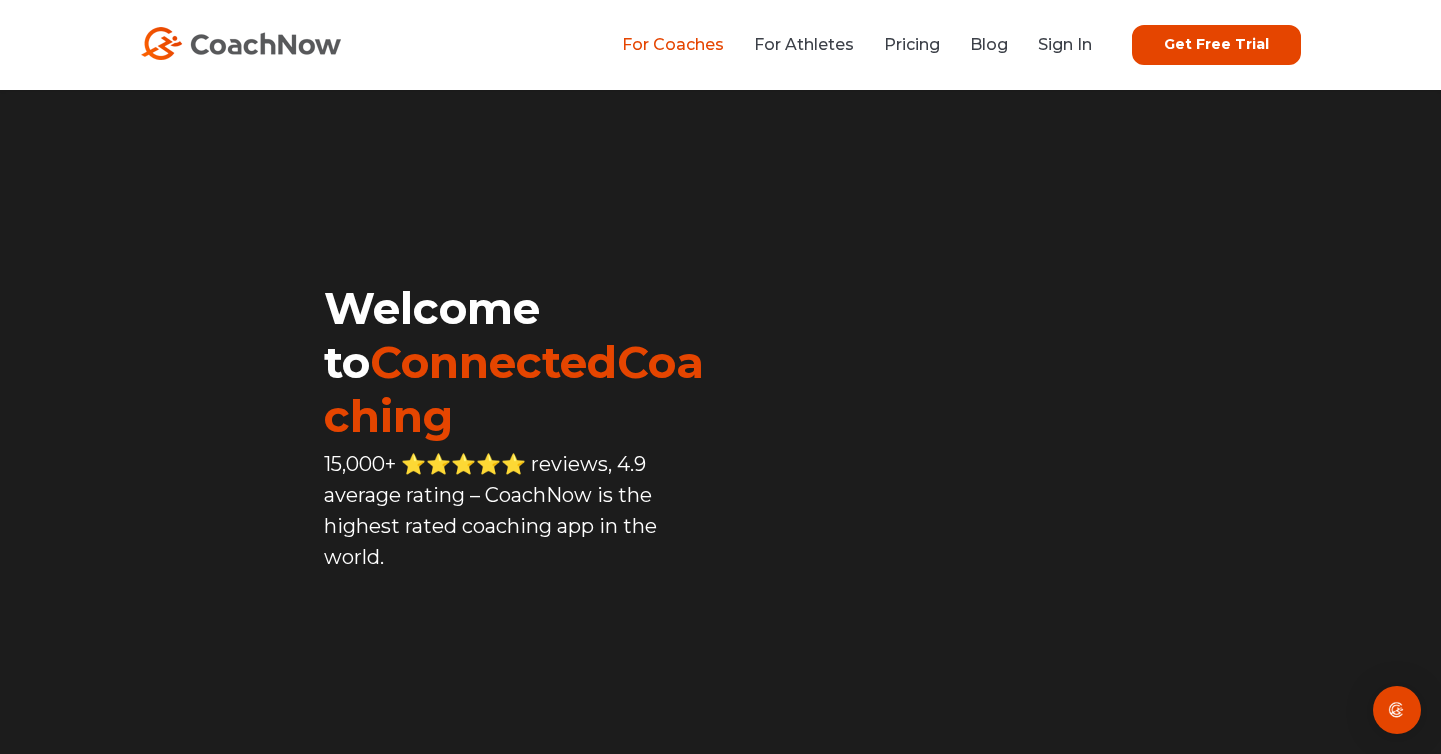 click on "For Coaches" at bounding box center [673, 44] 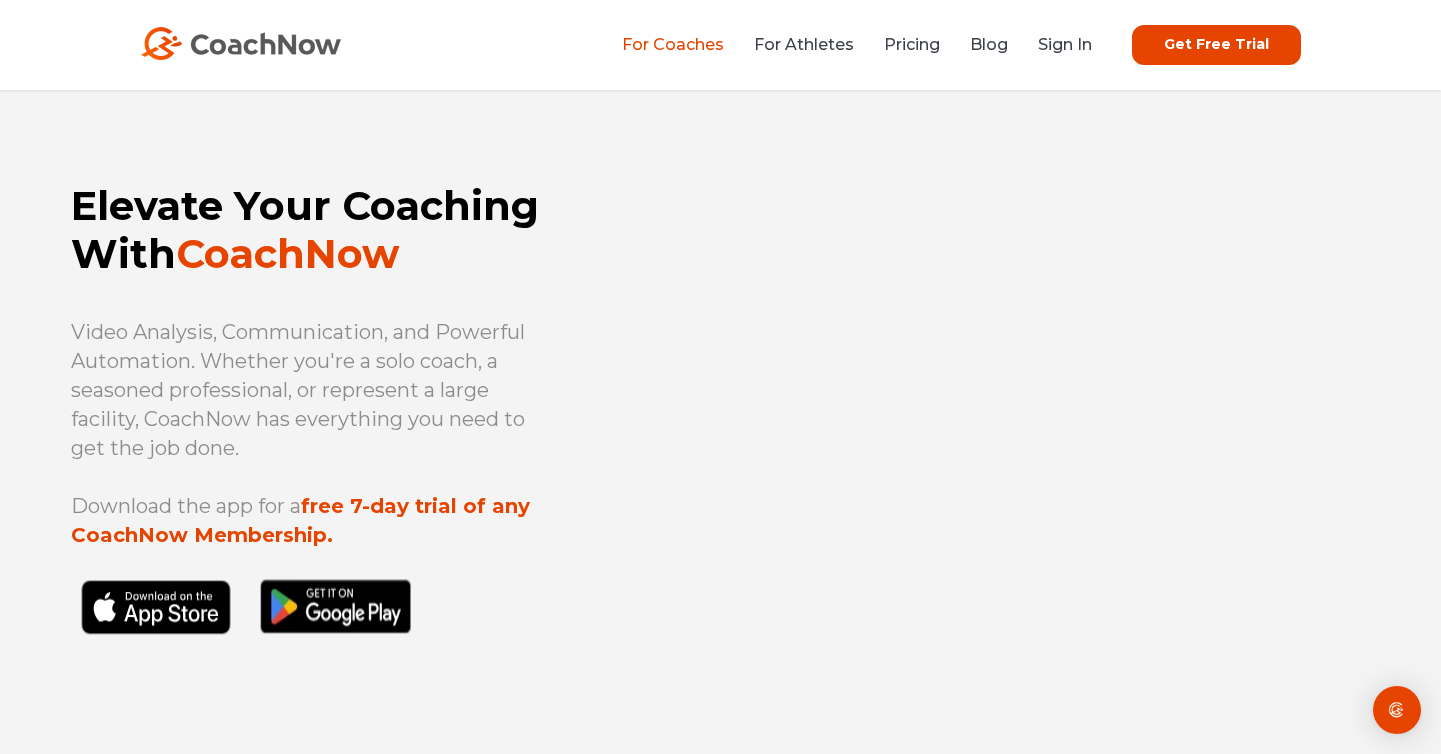 scroll, scrollTop: 0, scrollLeft: 0, axis: both 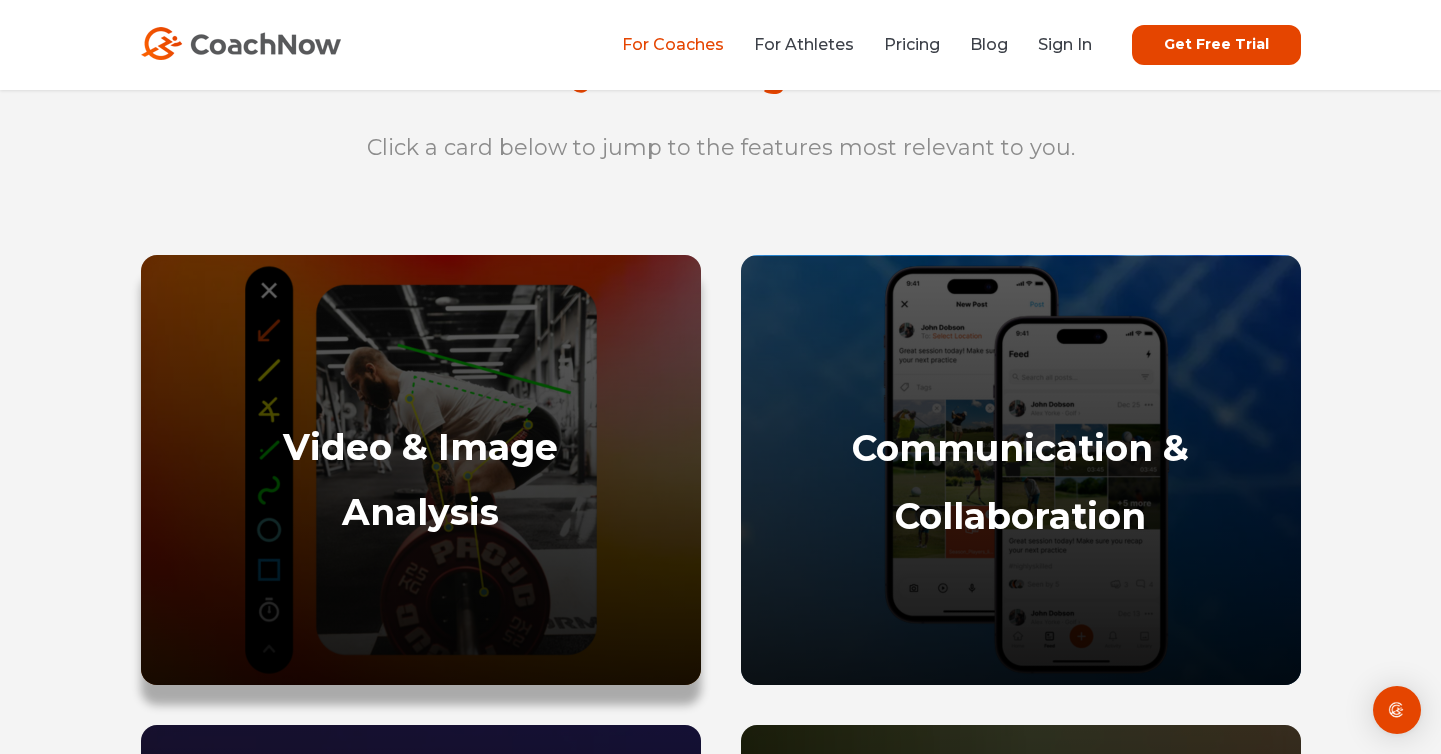 click on "Analysis" at bounding box center [421, 512] 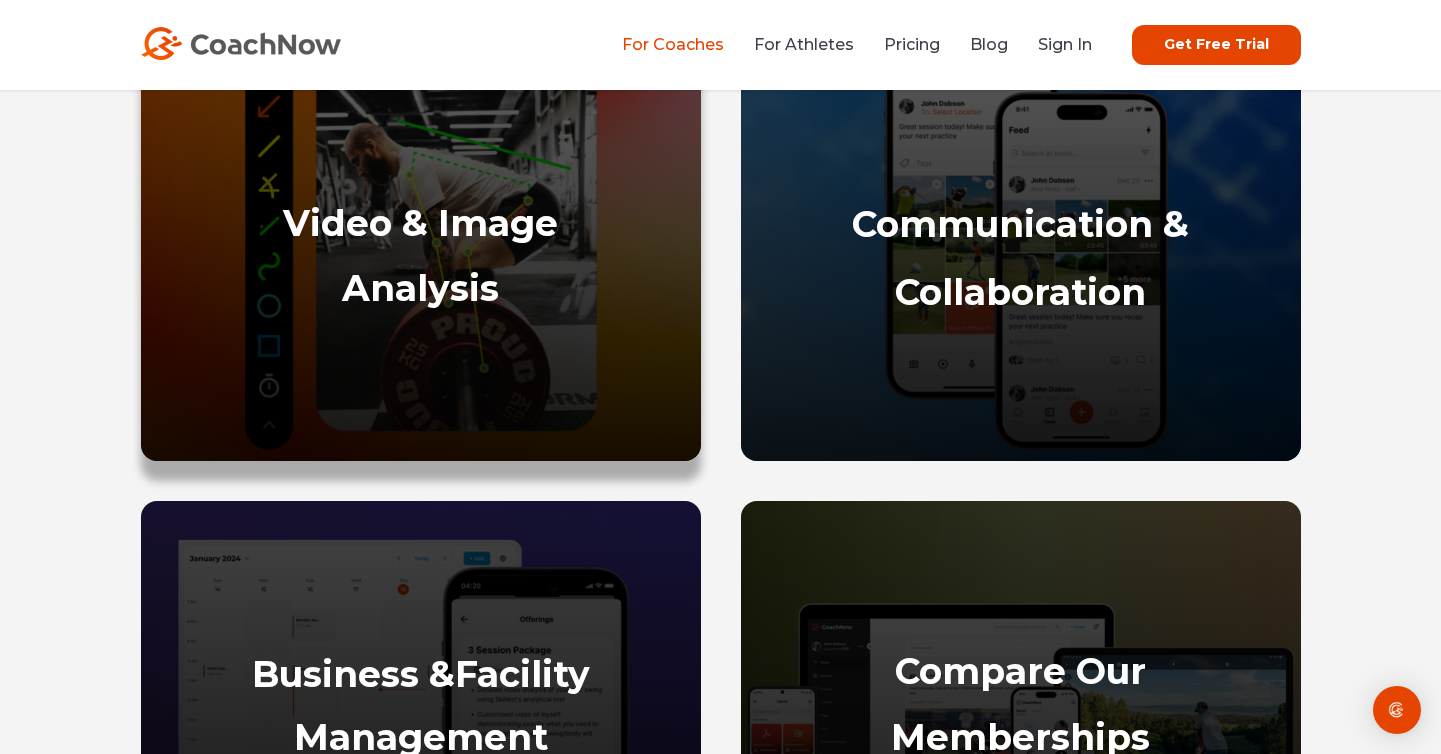 scroll, scrollTop: 1034, scrollLeft: 0, axis: vertical 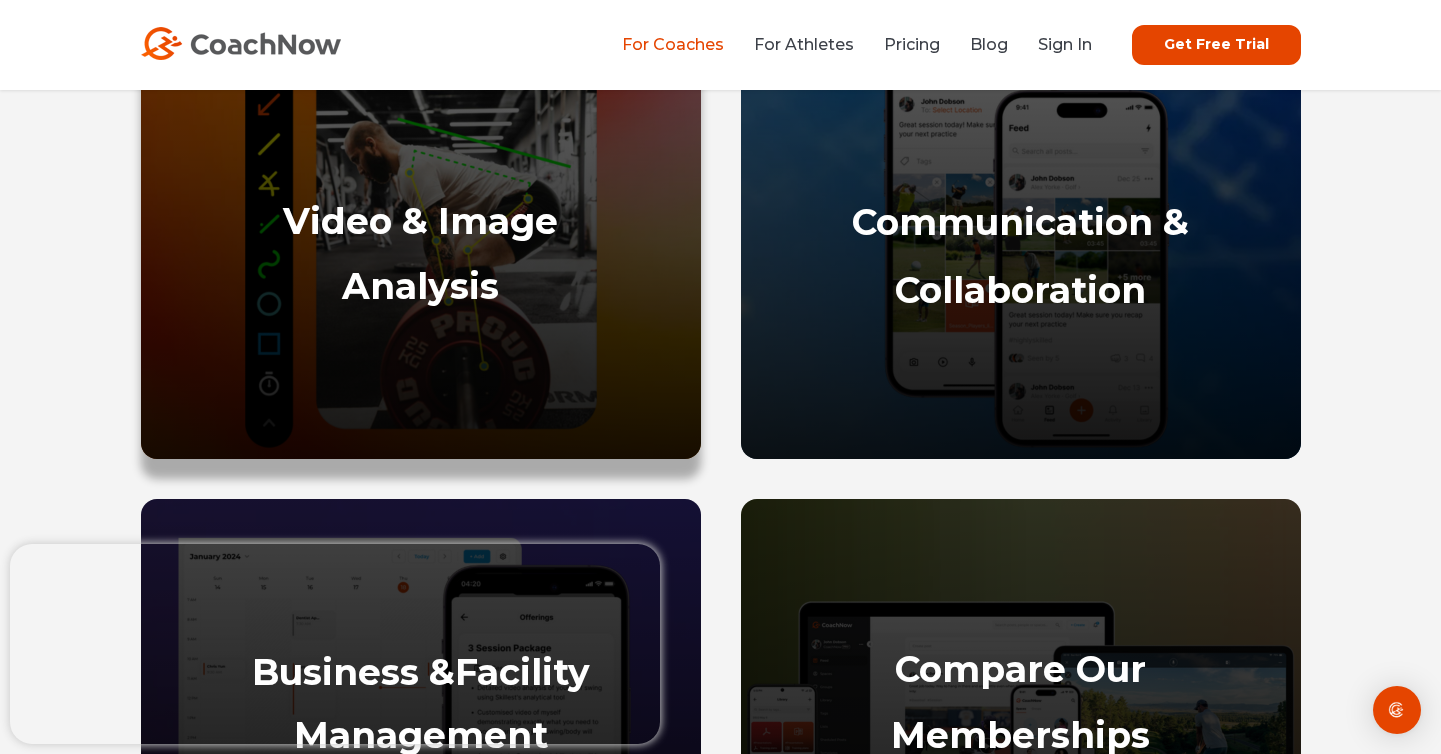 click on "Video & Image
Analysis" at bounding box center (421, 304) 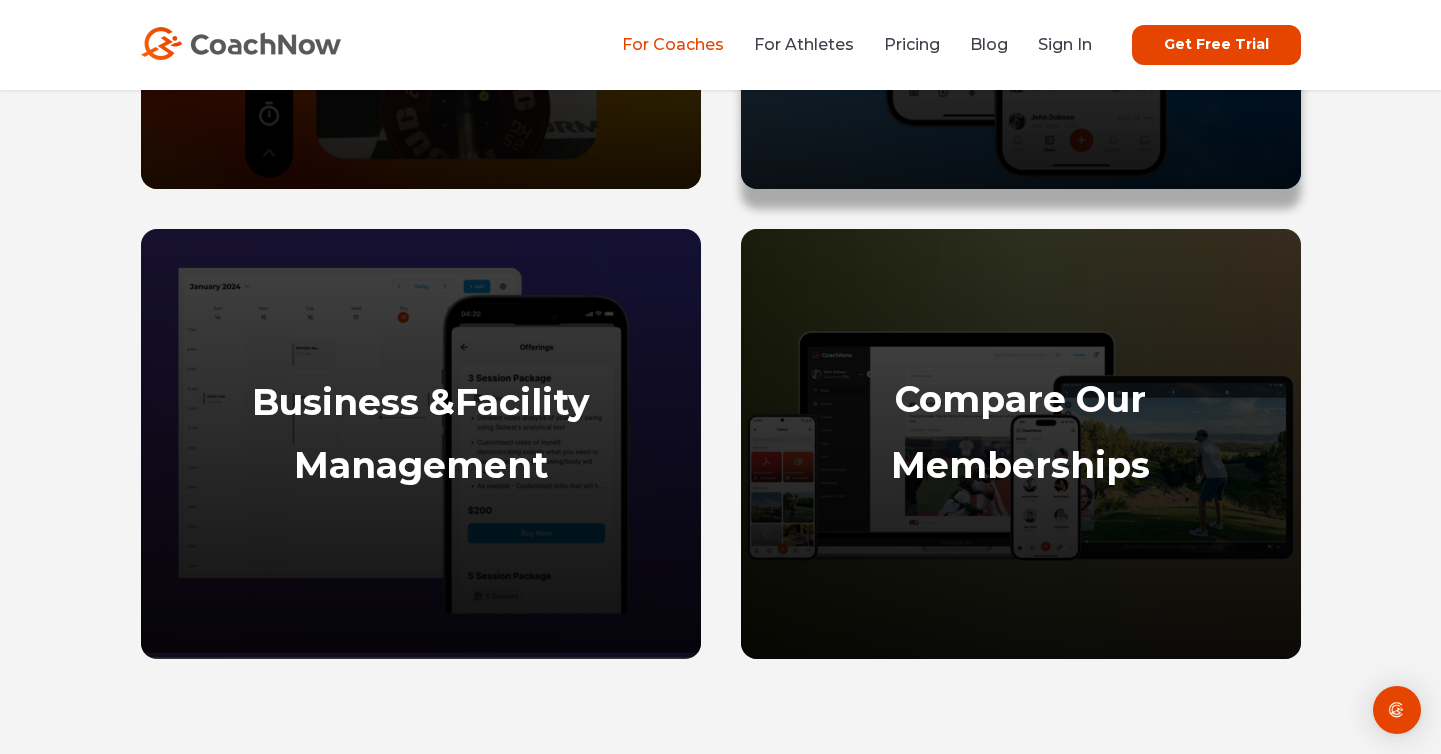 scroll, scrollTop: 1338, scrollLeft: 0, axis: vertical 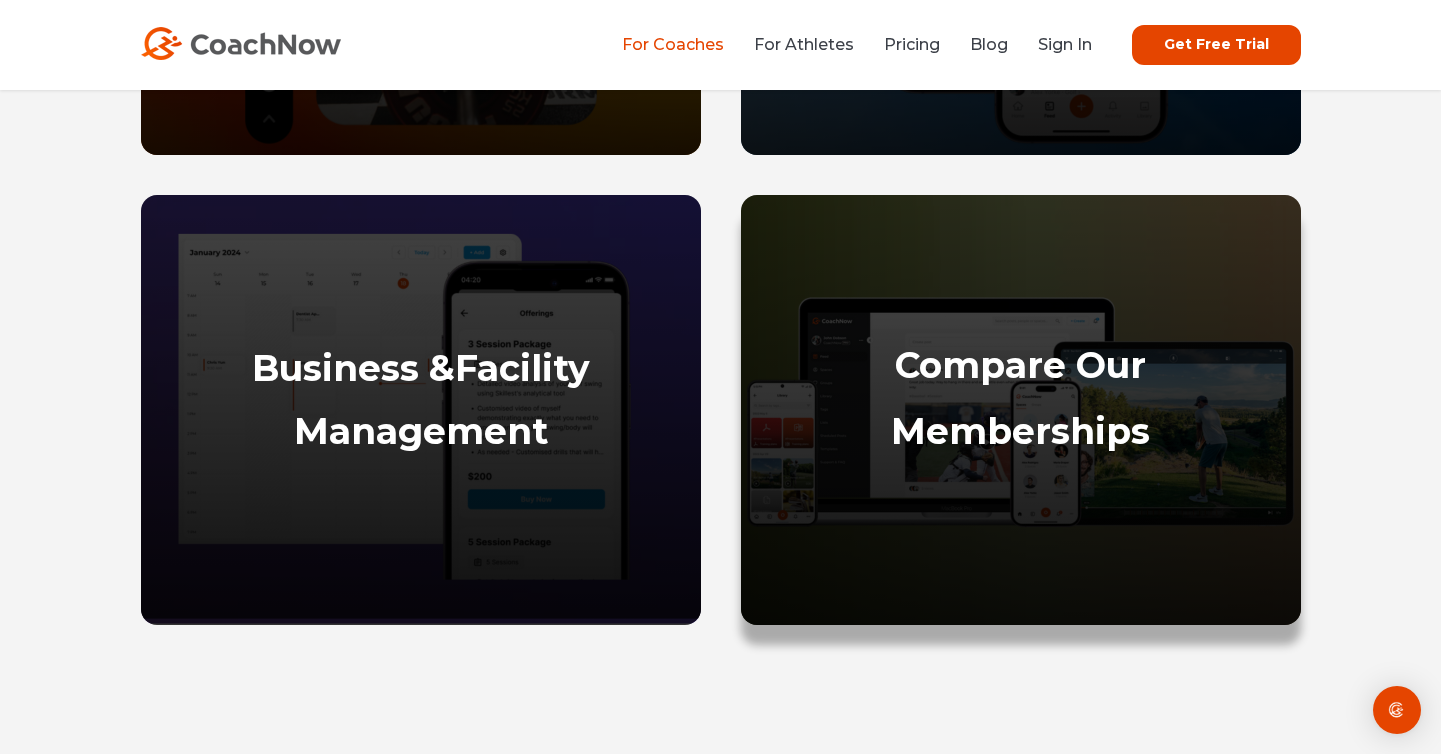 click on "Compare Our
Memberships" at bounding box center (1021, 459) 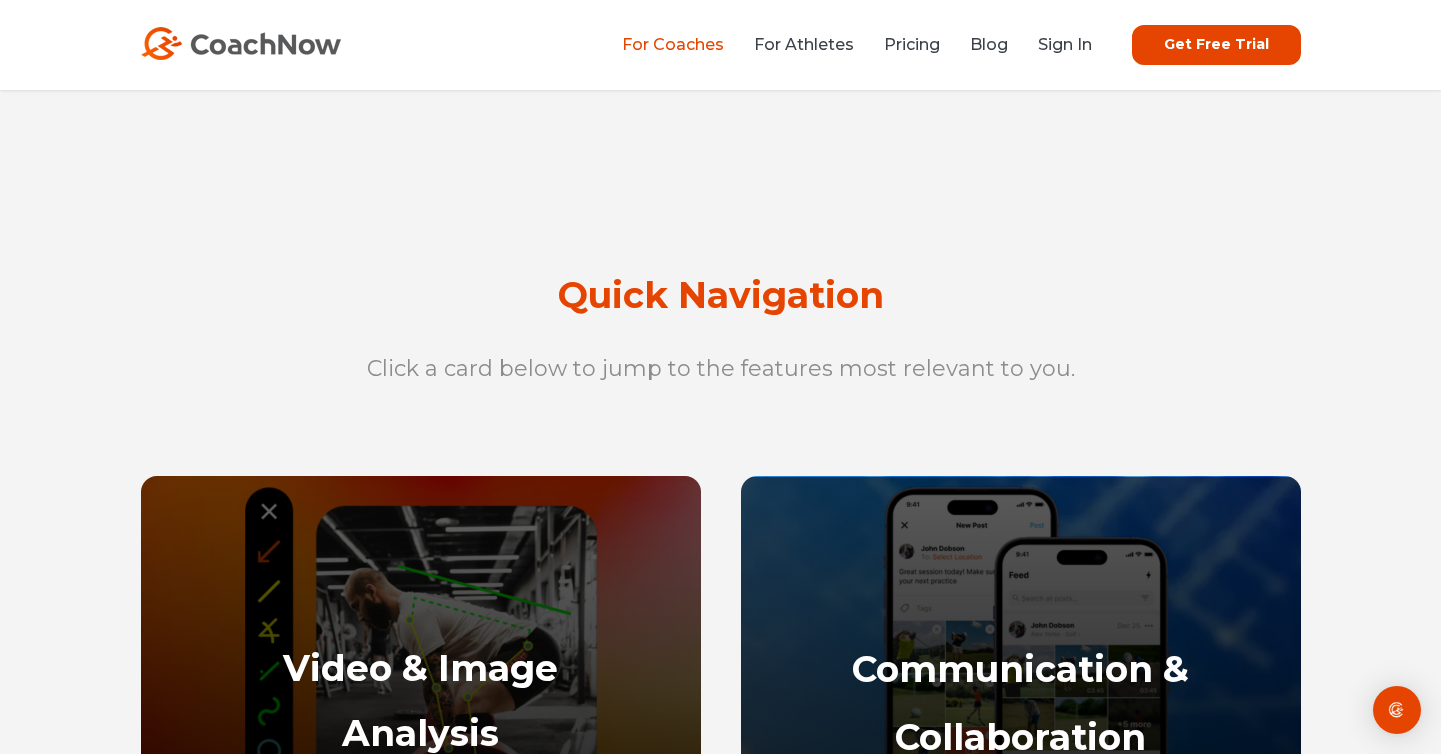 scroll, scrollTop: 580, scrollLeft: 0, axis: vertical 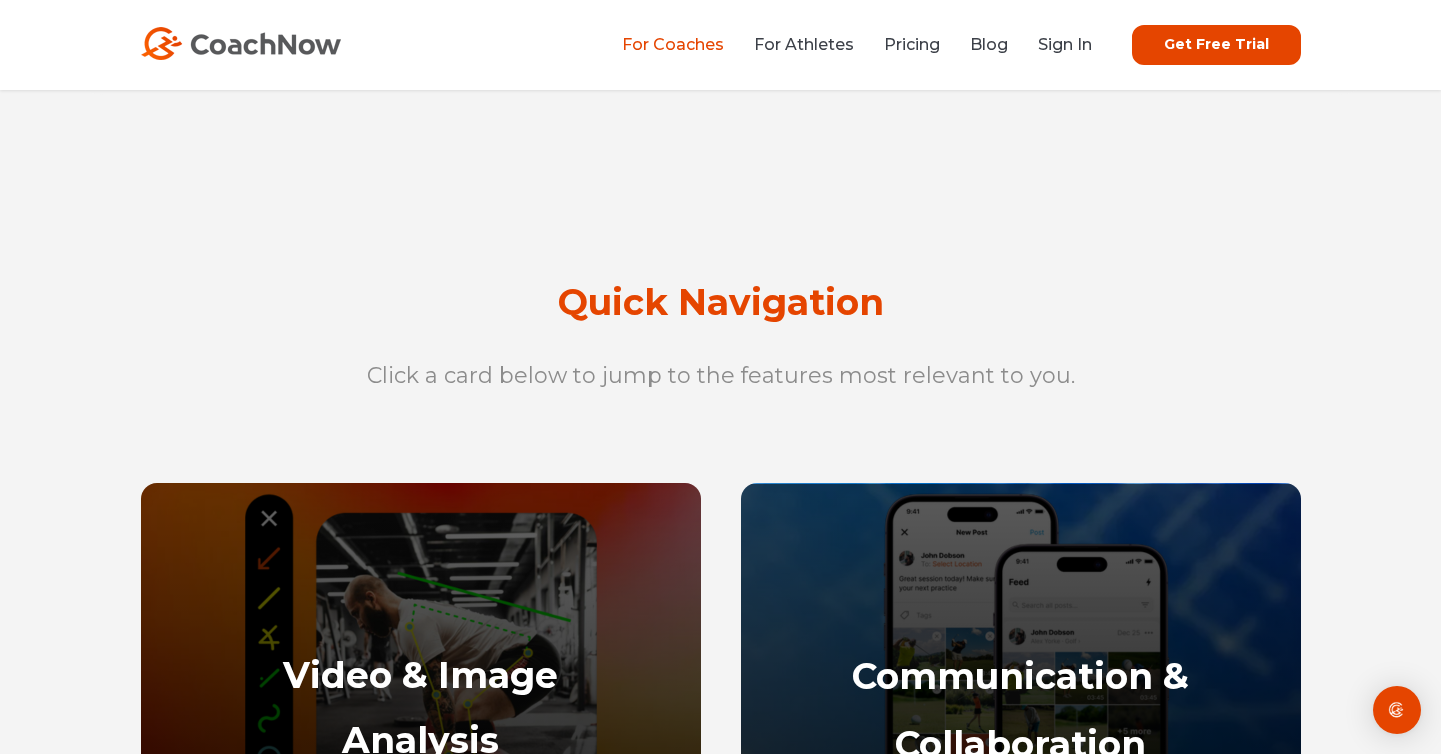 click on "Video & Image
Analysis
Communication &
Collaboration" at bounding box center (721, 899) 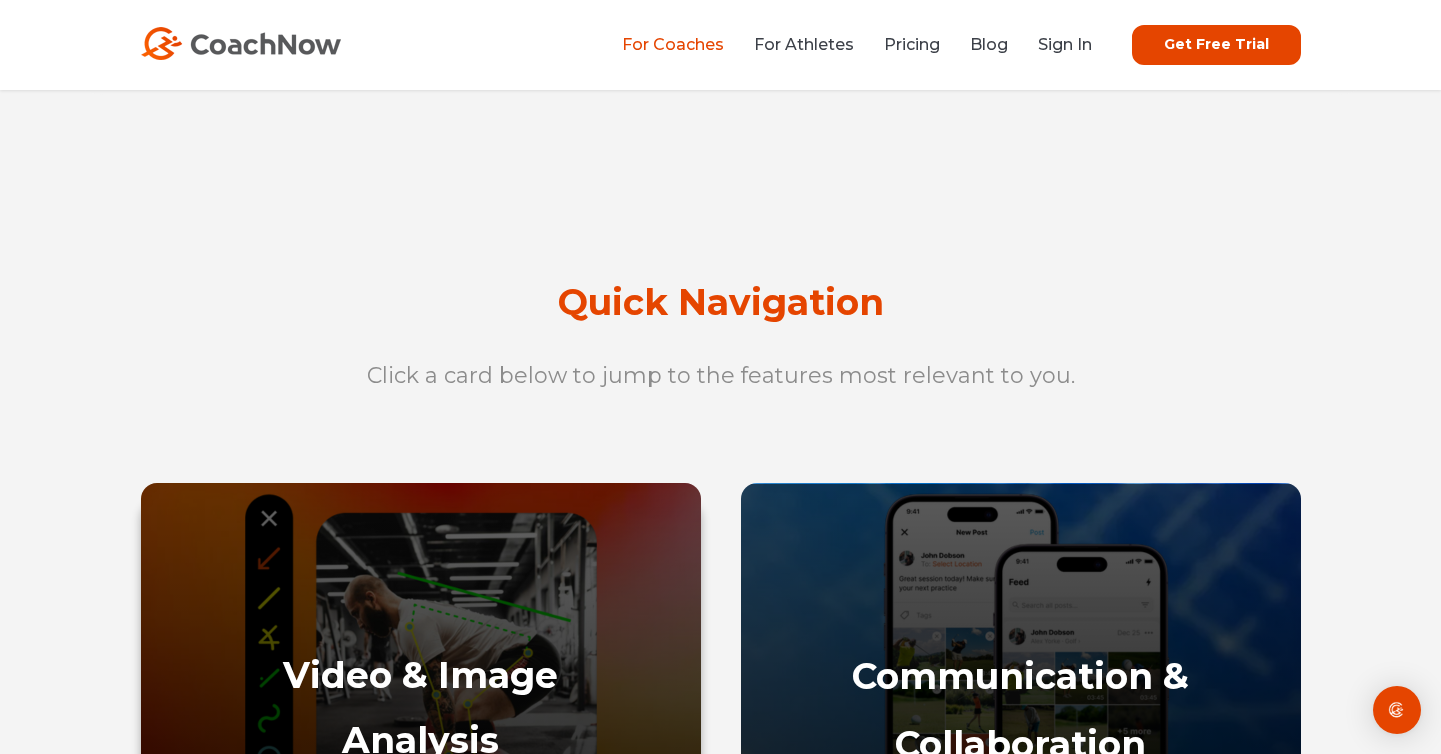 click at bounding box center [421, 634] 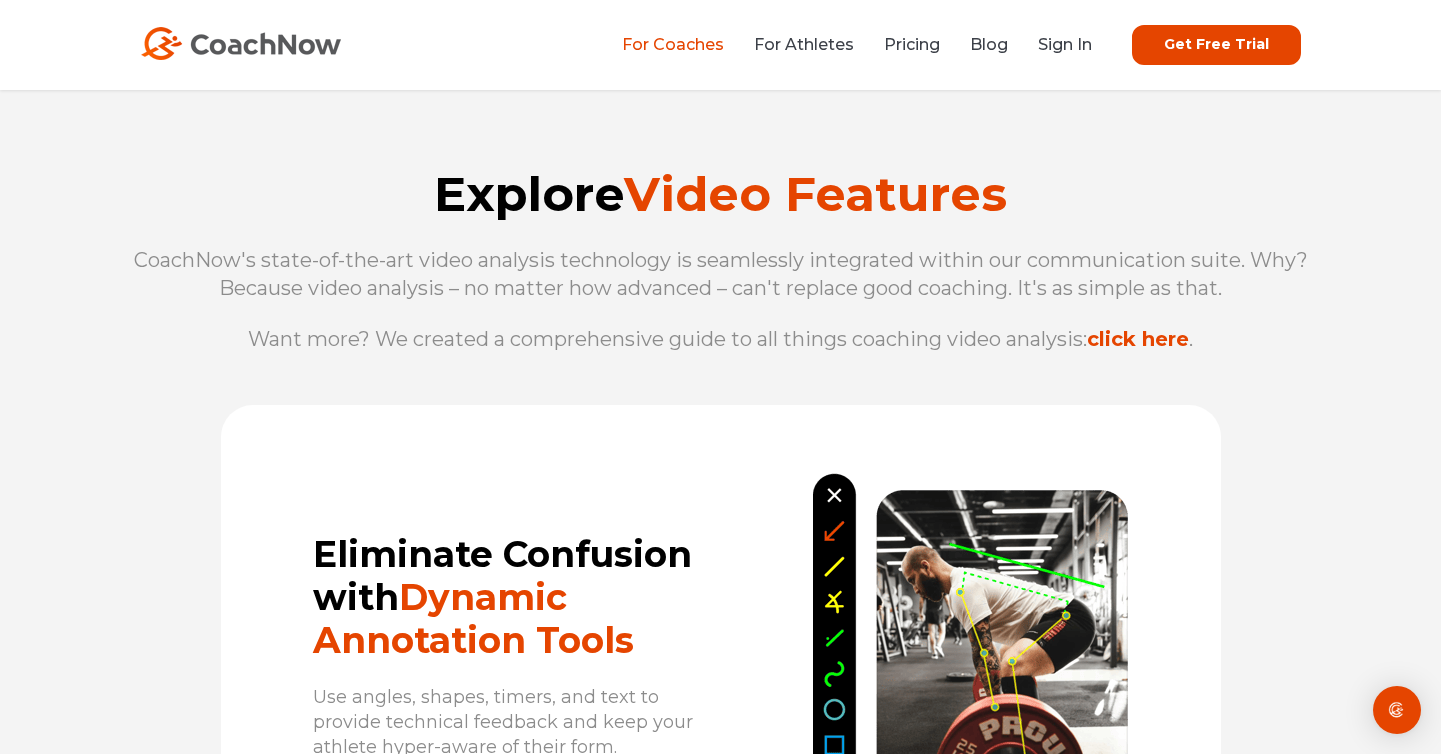 click on "Eliminate Confusion with  Dynamic Annotation Tools
Use angles, shapes, timers, and text to provide technical feedback and keep your athlete hyper-aware of their form." at bounding box center (471, 649) 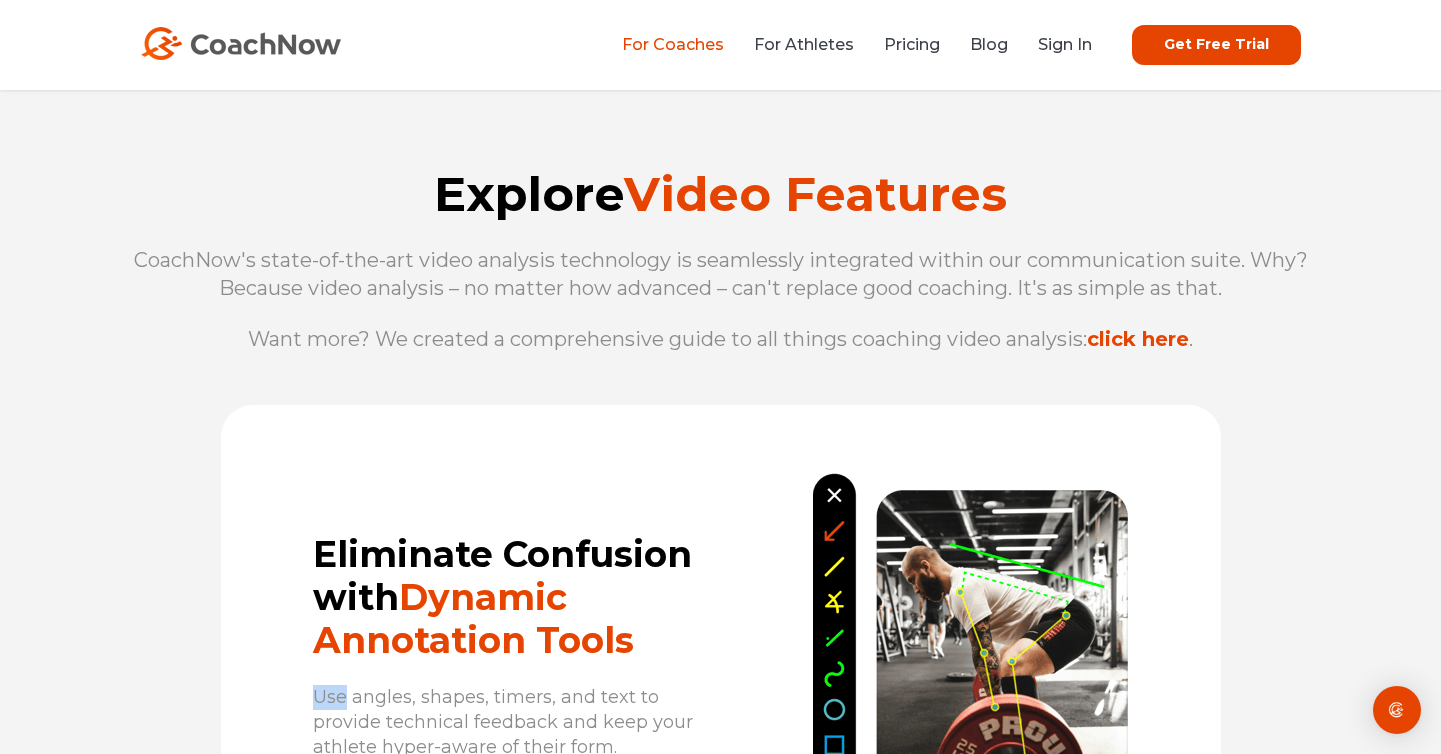 click on "Eliminate Confusion with  Dynamic Annotation Tools
Use angles, shapes, timers, and text to provide technical feedback and keep your athlete hyper-aware of their form." at bounding box center (471, 649) 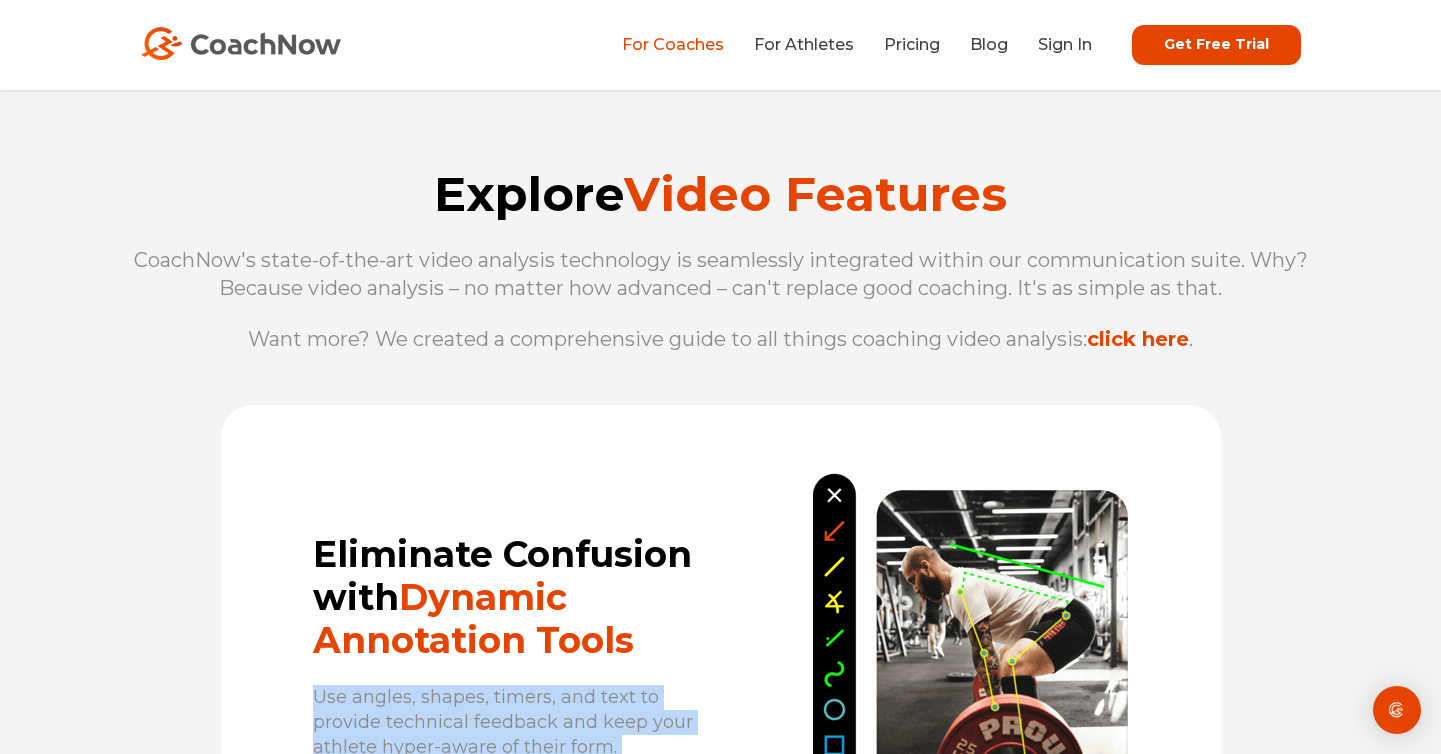 click on "Explore  Video Features
CoachNow's state-of-the-art video analysis technology is seamlessly integrated within our communication suite. Why? Because video analysis – no matter how advanced – can't replace good coaching. It's as simple as that.
Want more? We created a comprehensive guide to all things coaching video analysis:  click here ." at bounding box center [721, 259] 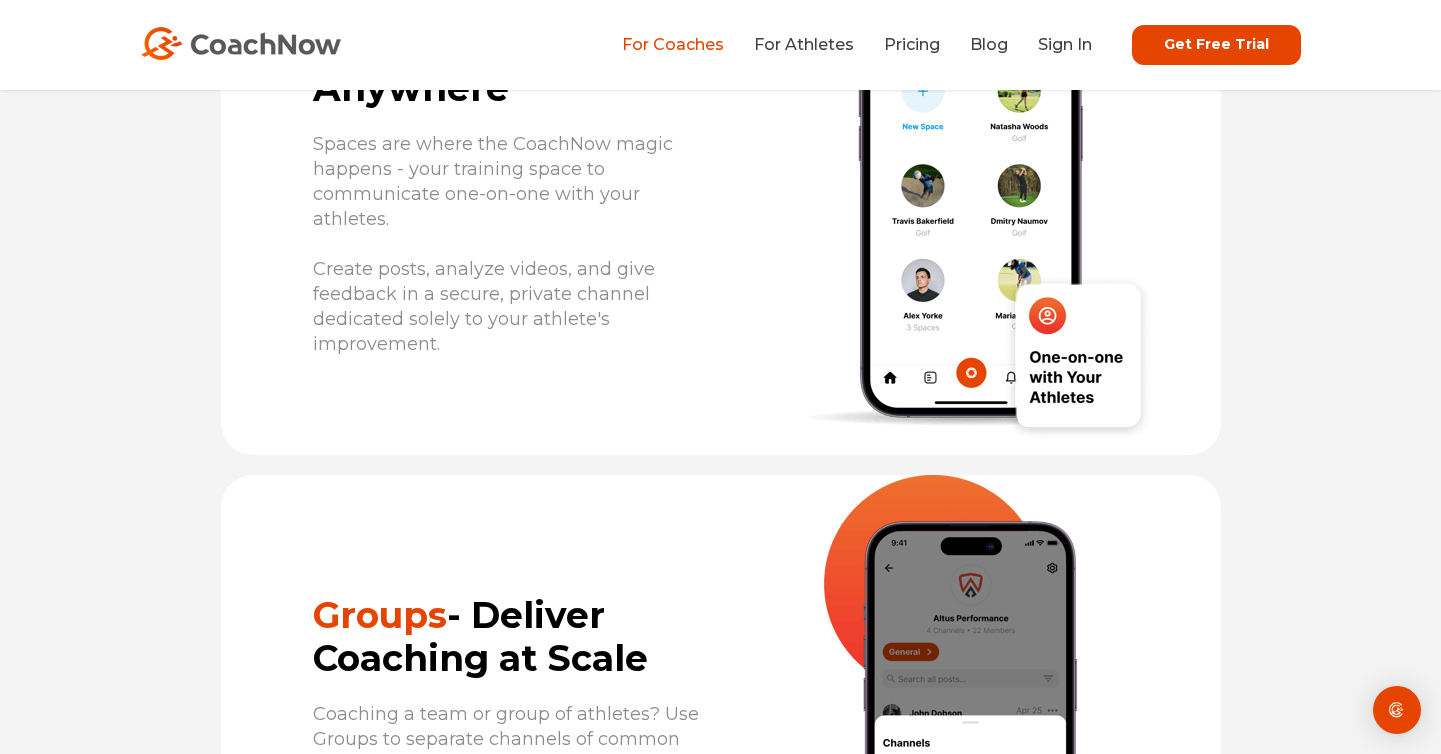 scroll, scrollTop: 8224, scrollLeft: 0, axis: vertical 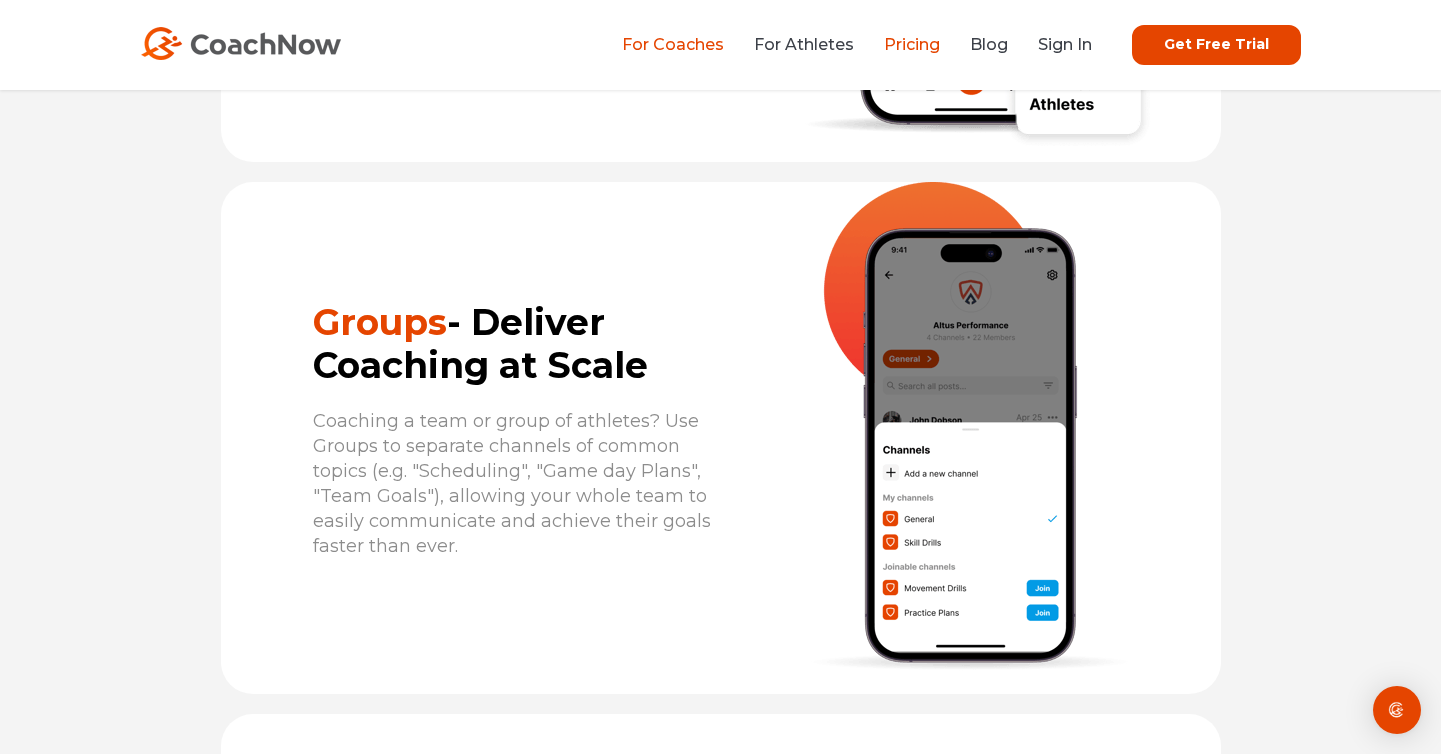 click on "Pricing" at bounding box center (912, 44) 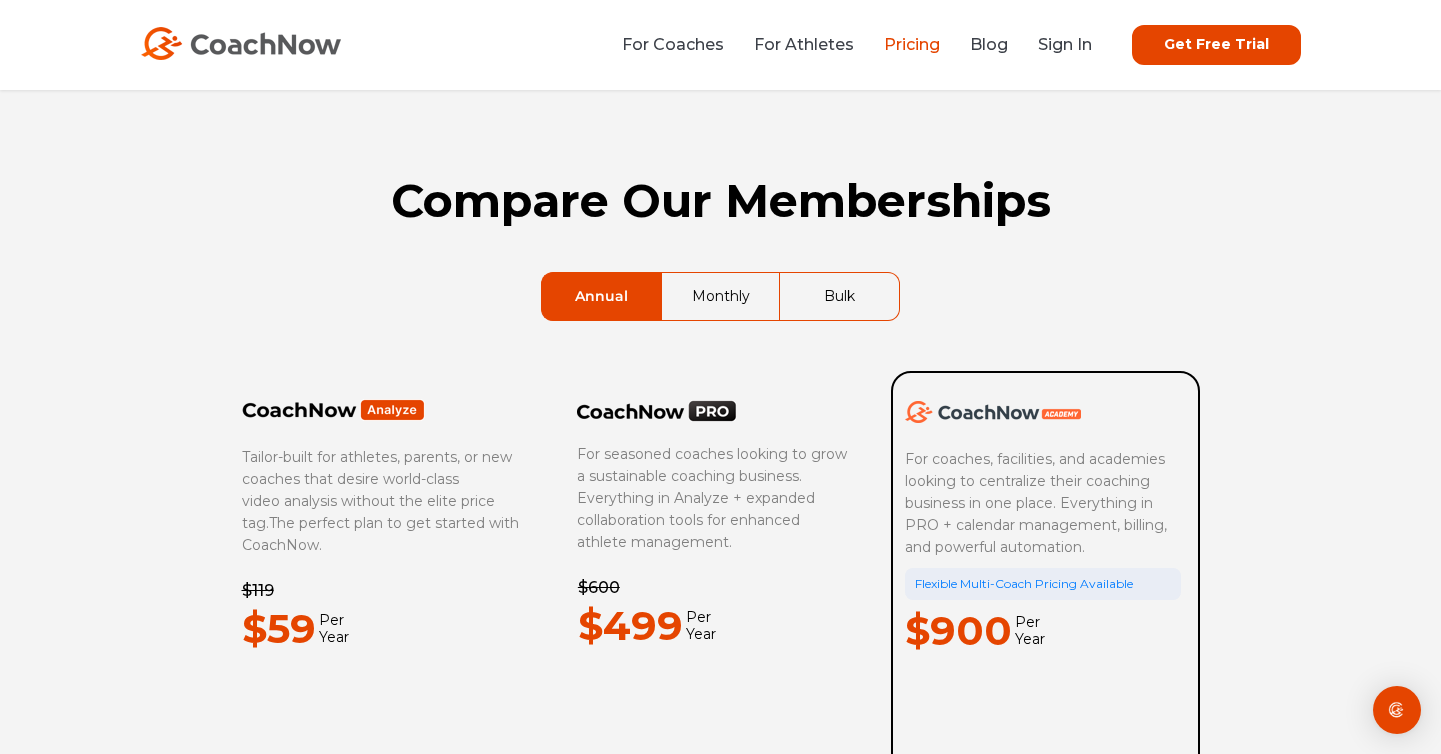 scroll, scrollTop: 0, scrollLeft: 0, axis: both 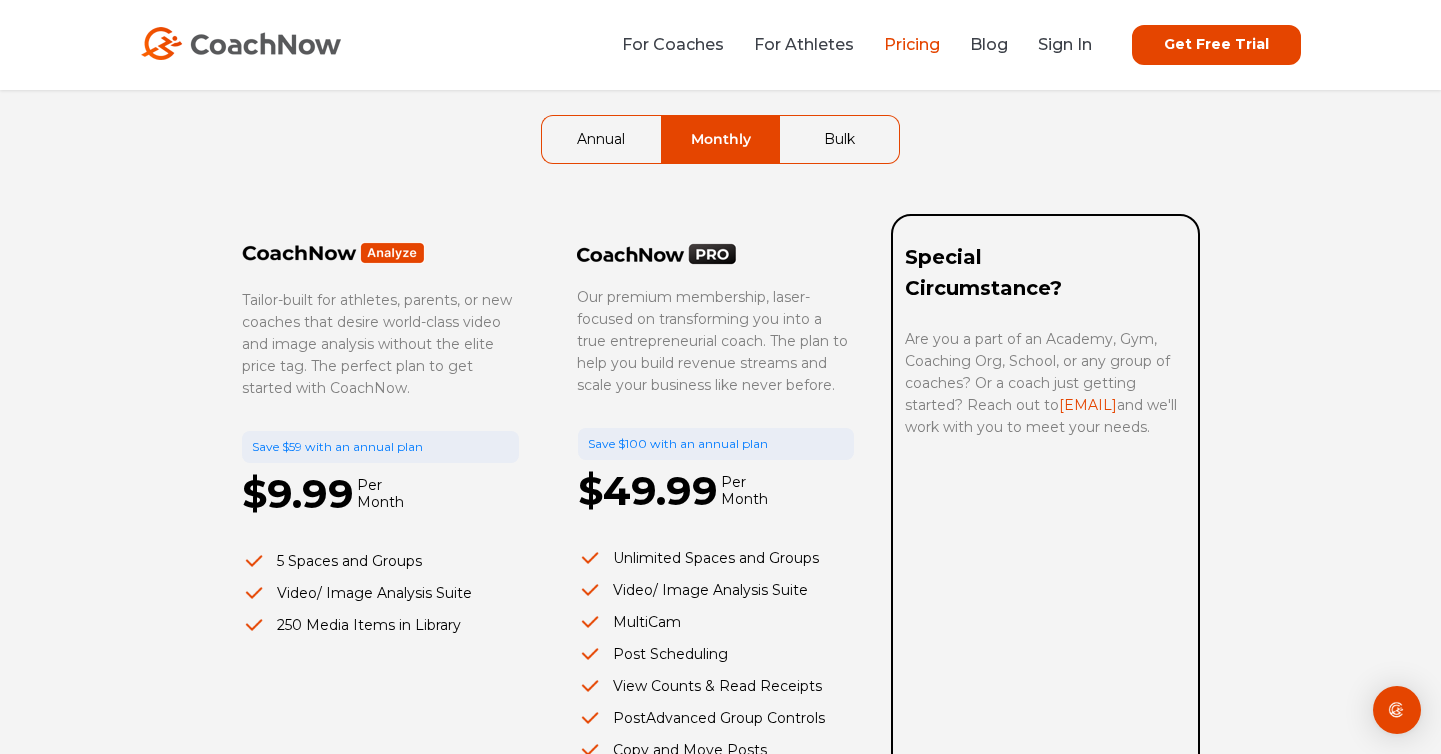 click on "Bulk" at bounding box center [839, 139] 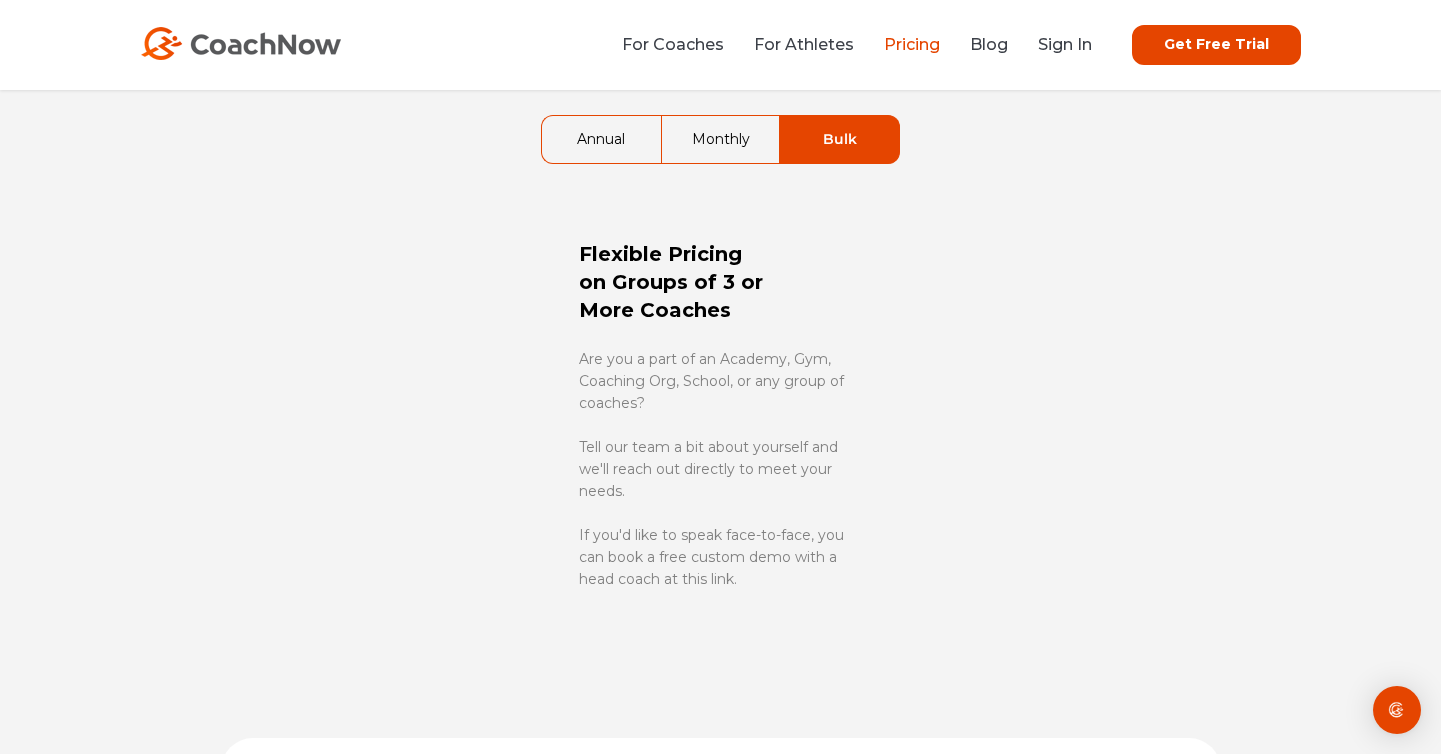 click on "Monthly" at bounding box center [721, 139] 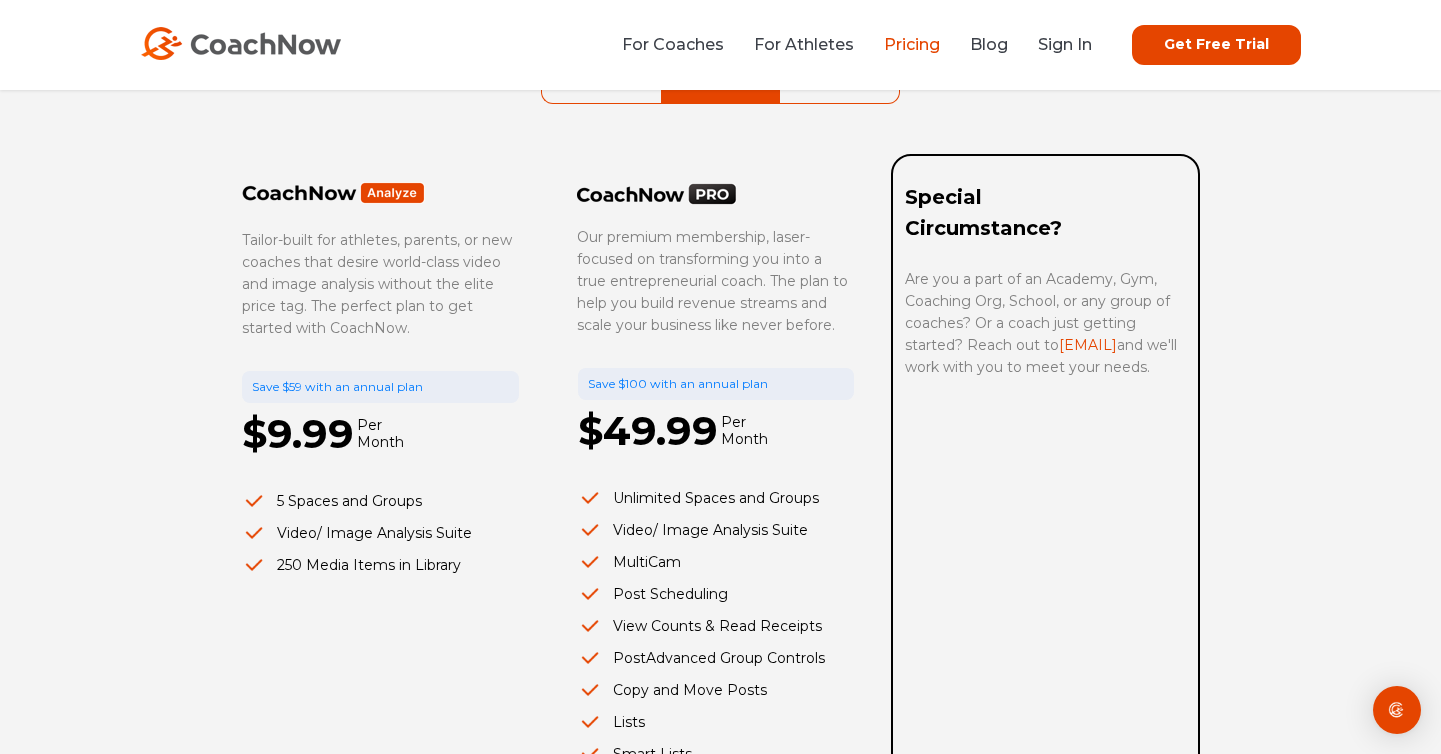 scroll, scrollTop: 219, scrollLeft: 0, axis: vertical 